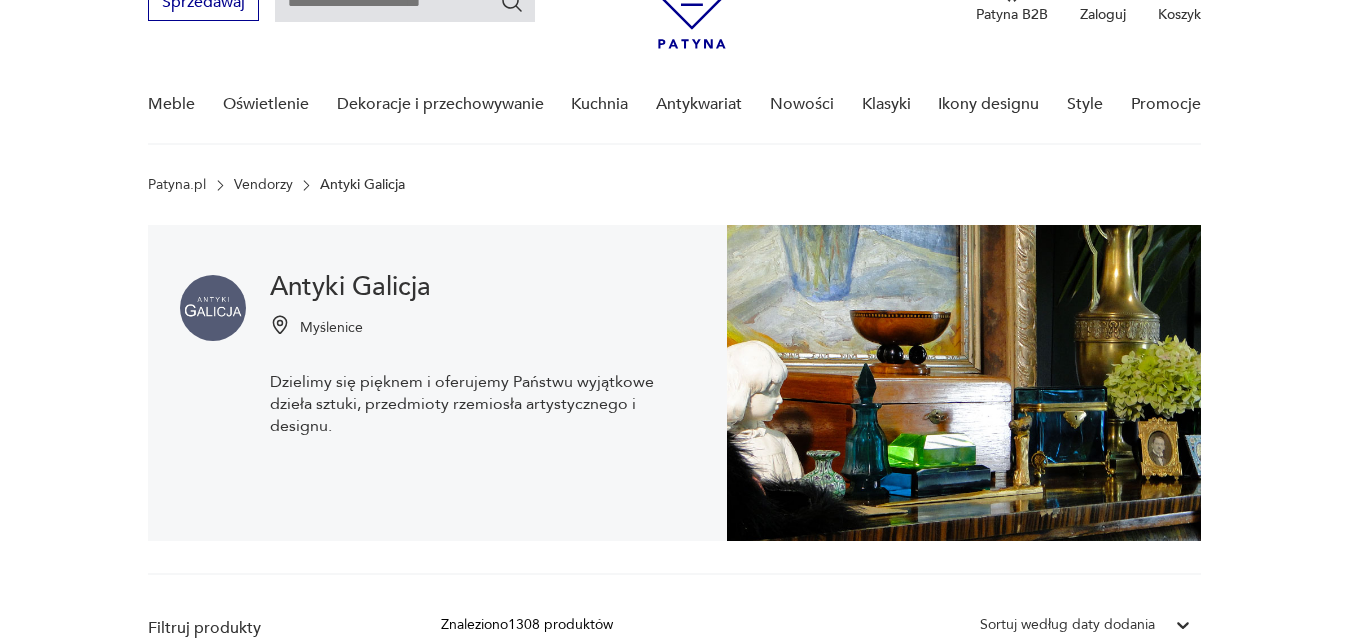 scroll, scrollTop: 105, scrollLeft: 0, axis: vertical 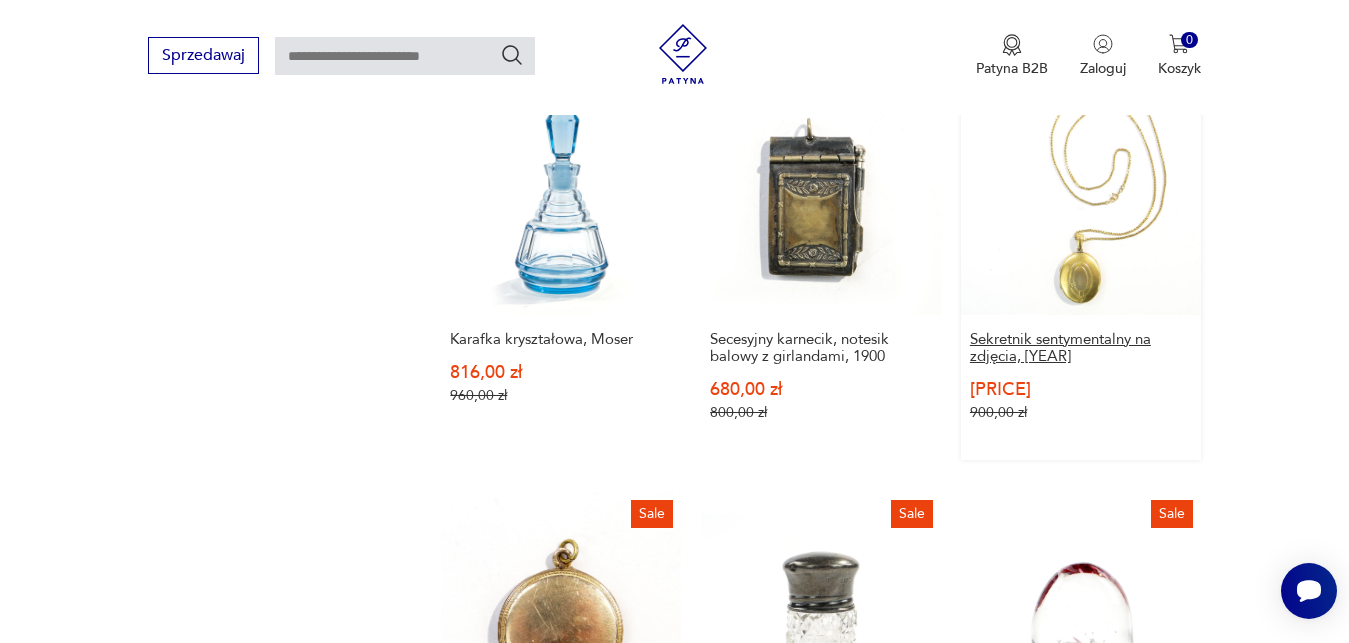 click on "Sekretnik sentymentalny na zdjęcia, [YEAR]" at bounding box center (1081, 348) 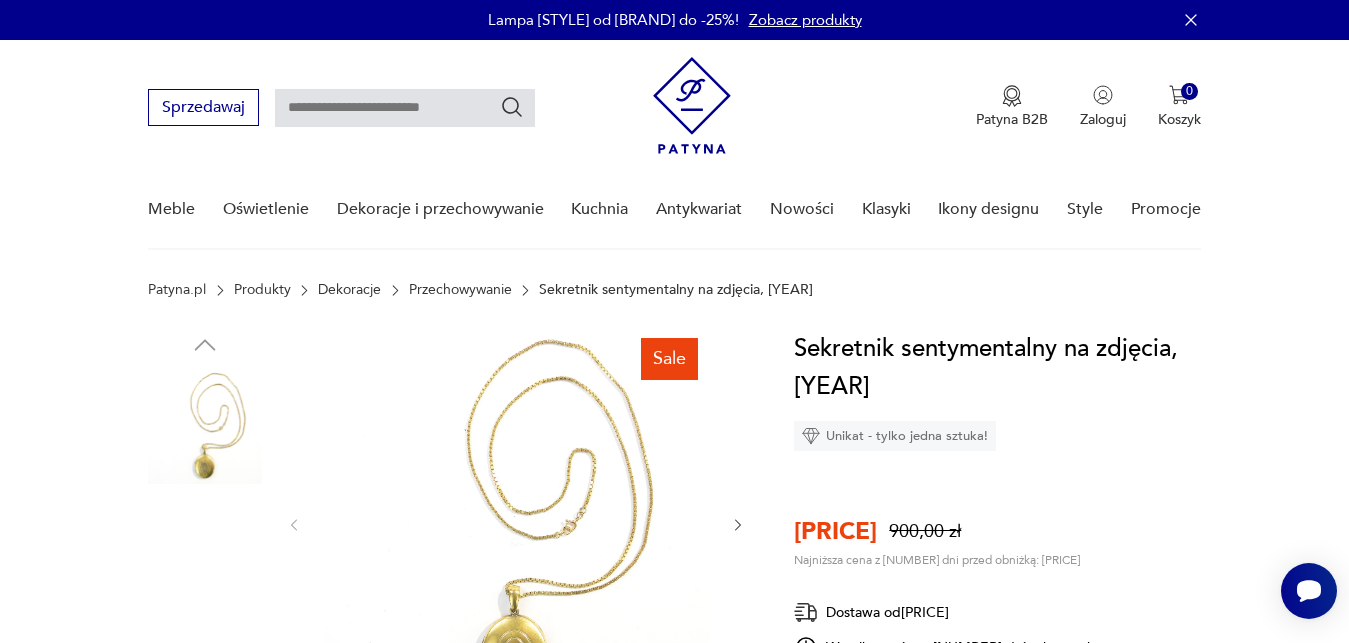 scroll, scrollTop: 190, scrollLeft: 0, axis: vertical 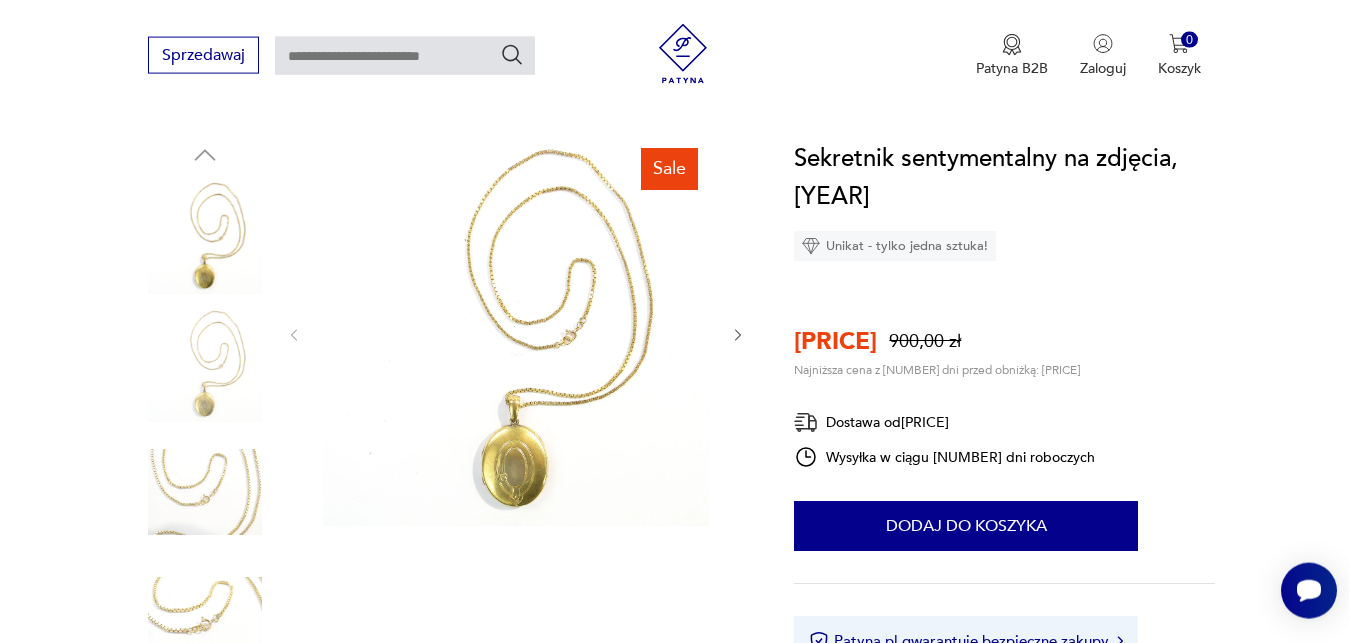 click at bounding box center [738, 335] 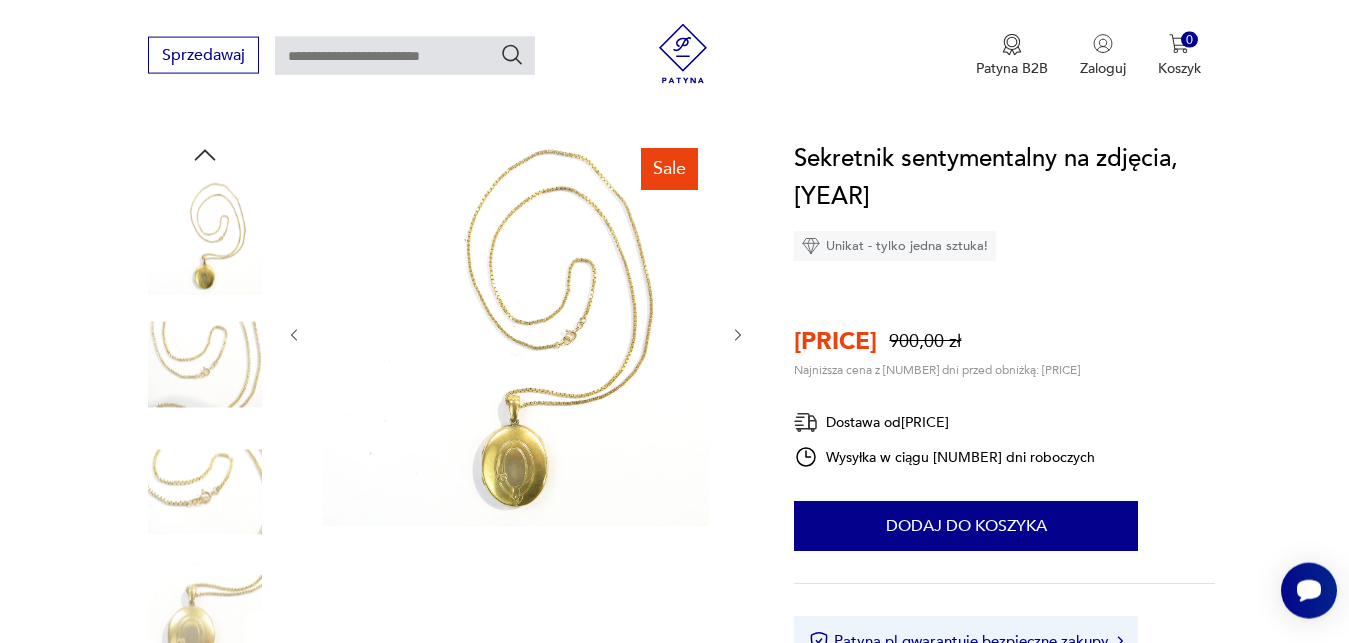 click at bounding box center (738, 335) 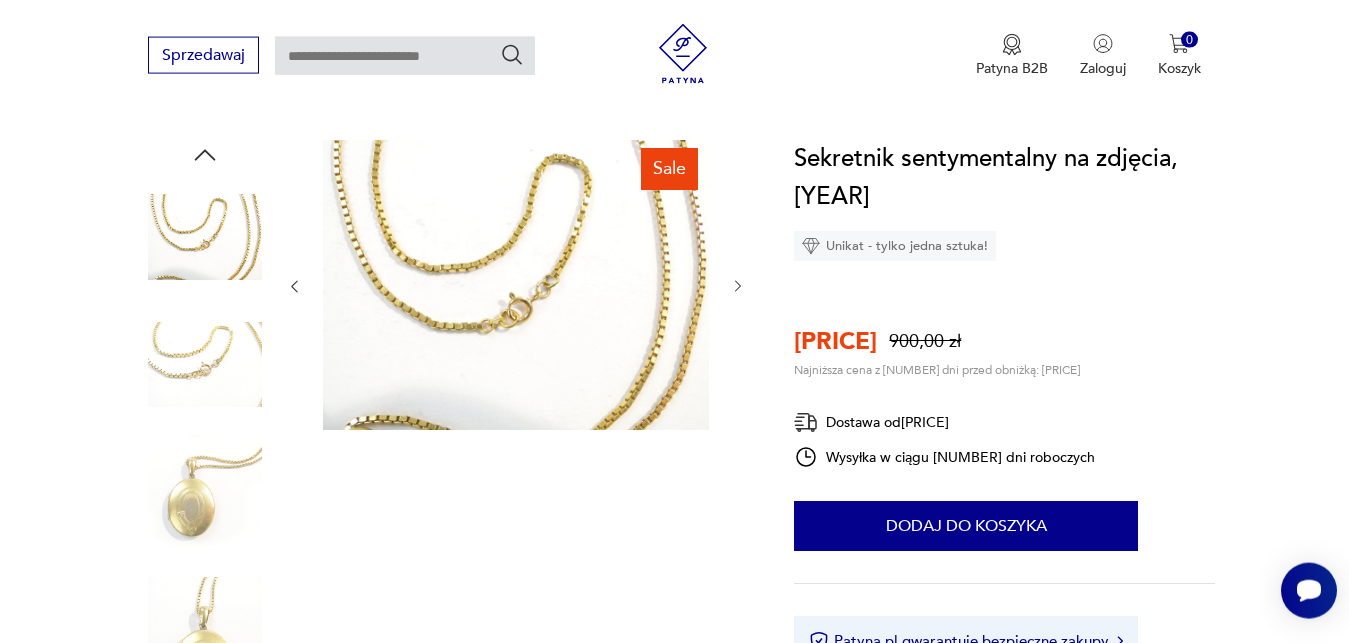 click at bounding box center [516, 286] 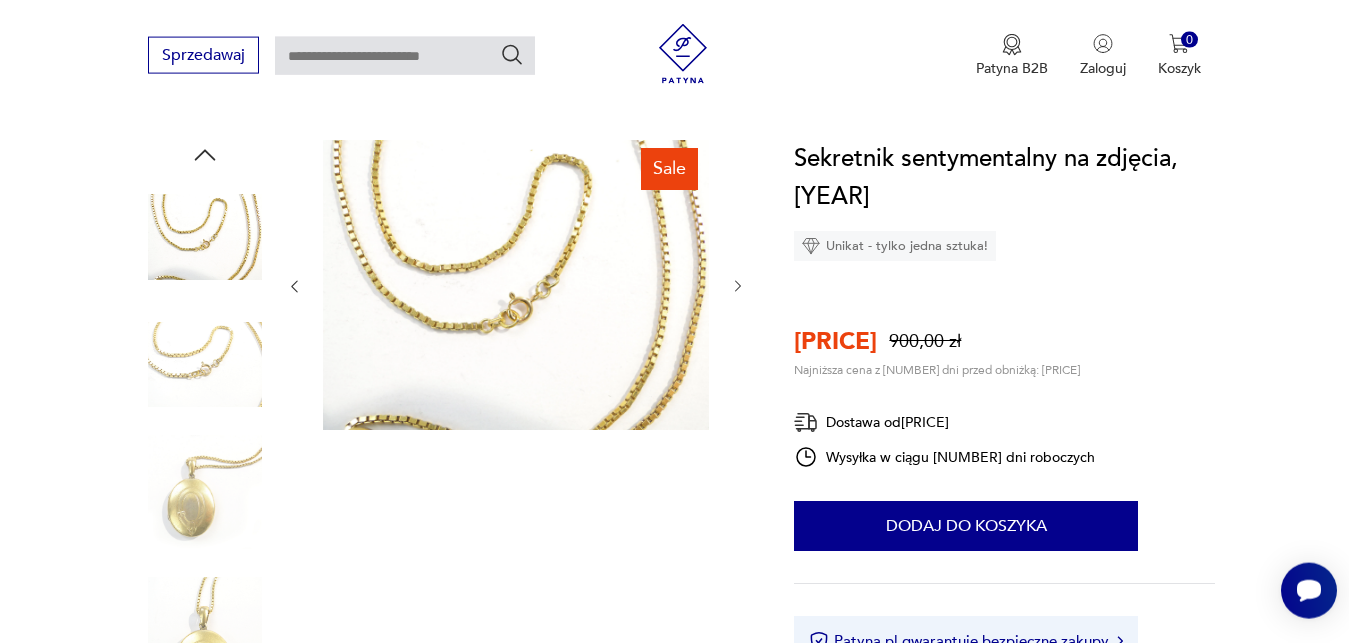 click at bounding box center (738, 286) 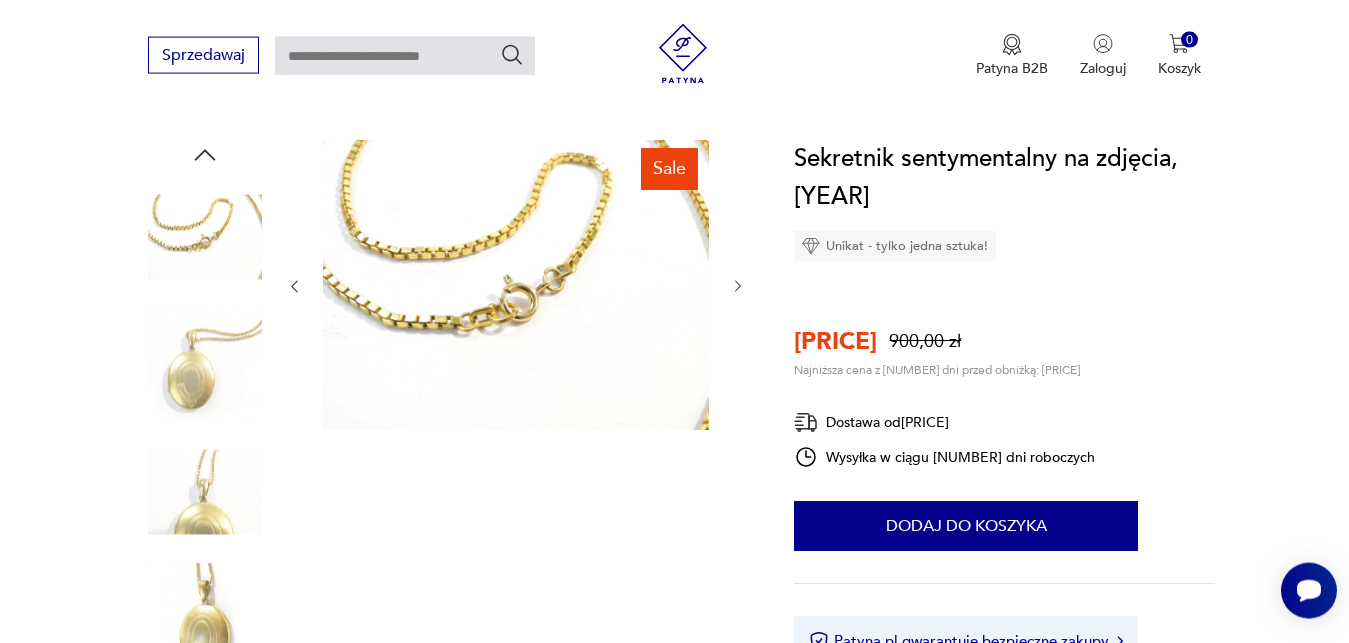 click at bounding box center [738, 286] 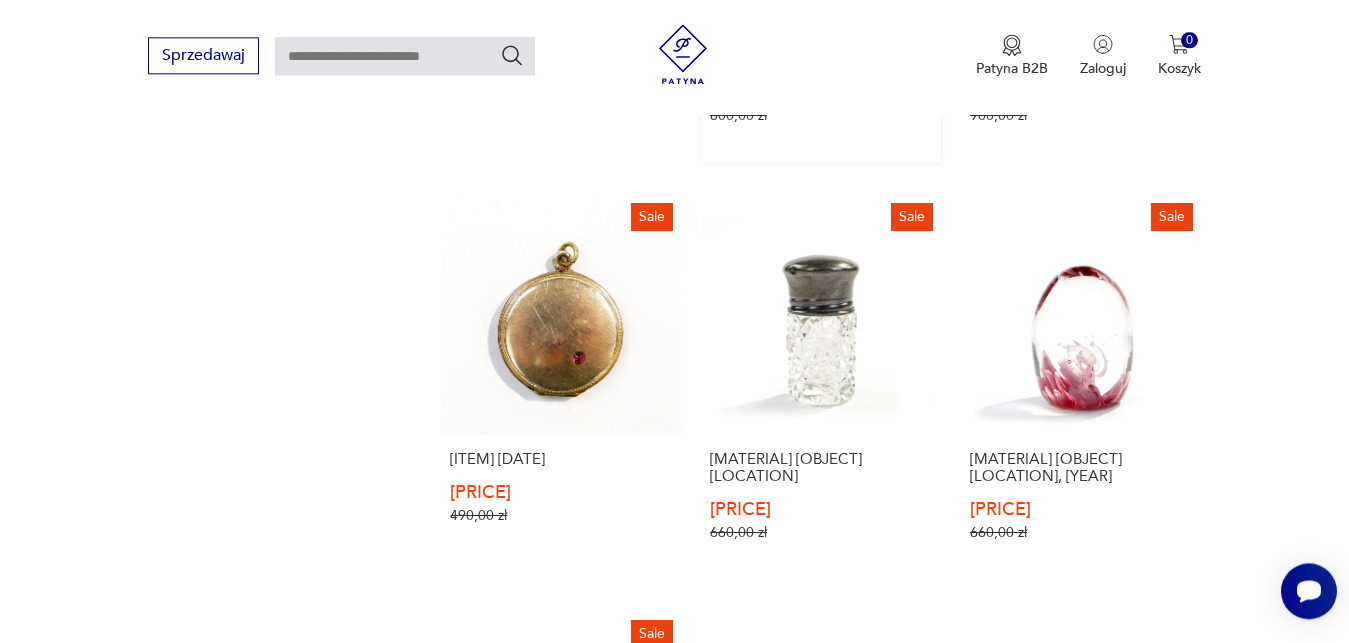 scroll, scrollTop: 2264, scrollLeft: 0, axis: vertical 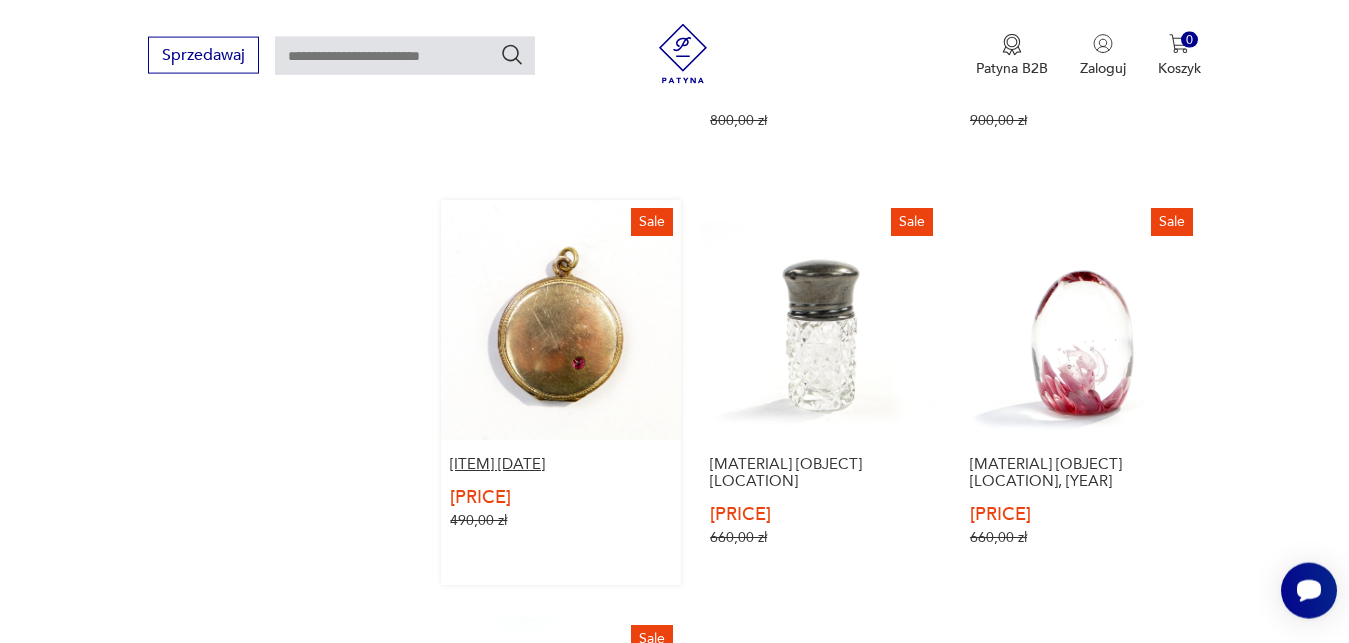 click on "[ITEM] [DATE]" at bounding box center [561, 464] 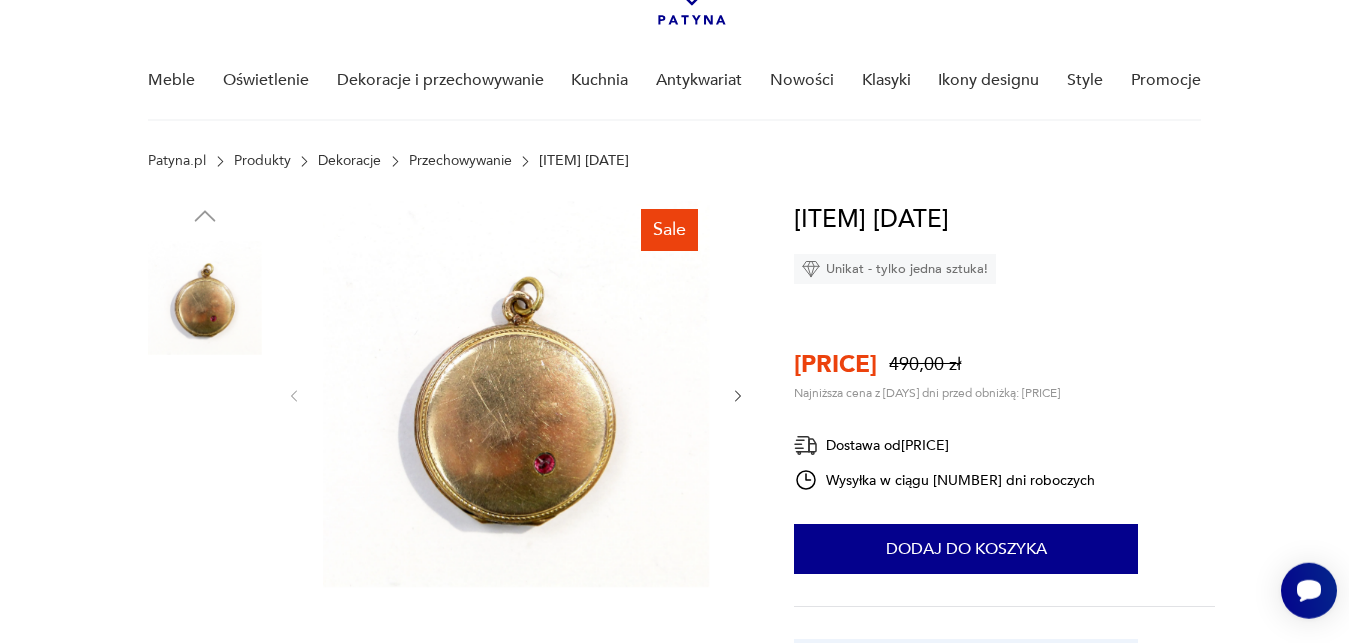 scroll, scrollTop: 136, scrollLeft: 0, axis: vertical 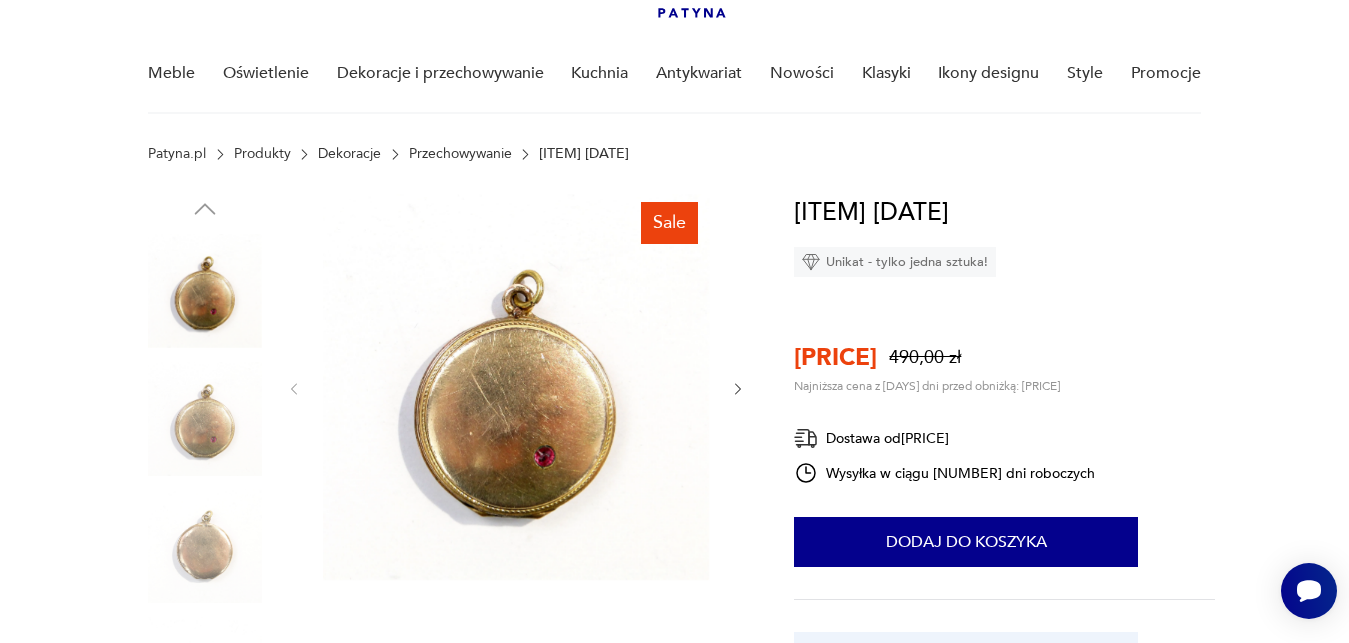 click at bounding box center (738, 389) 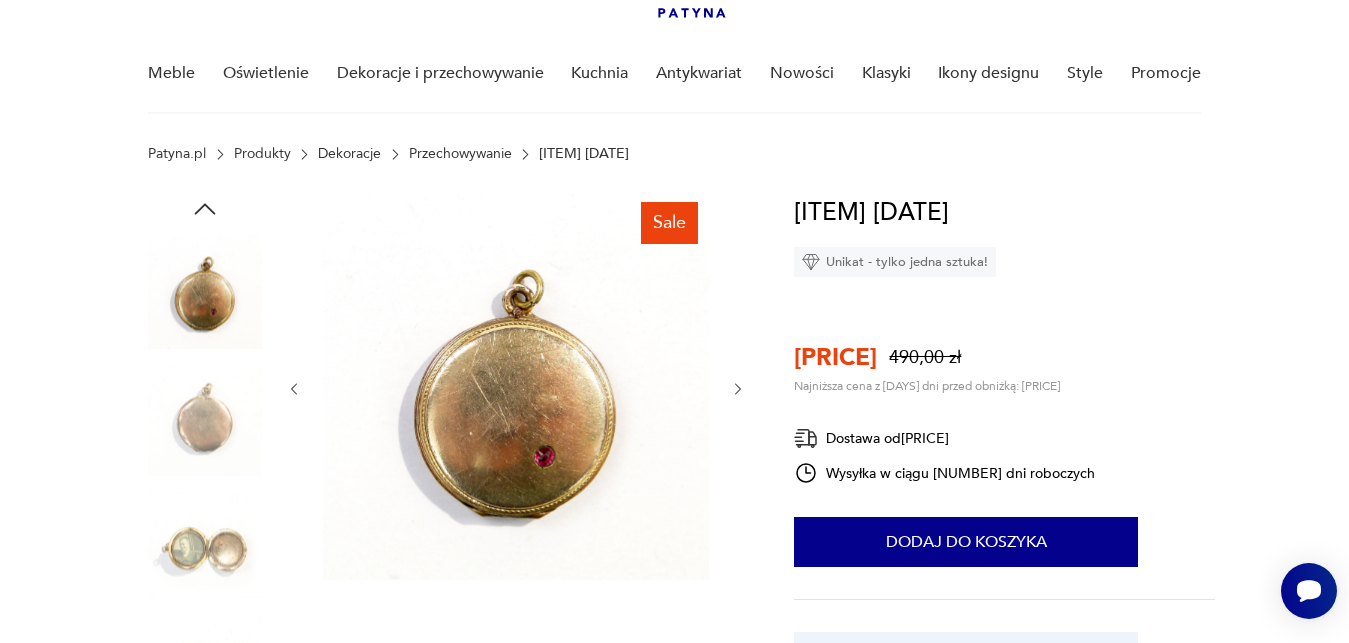 click at bounding box center (738, 389) 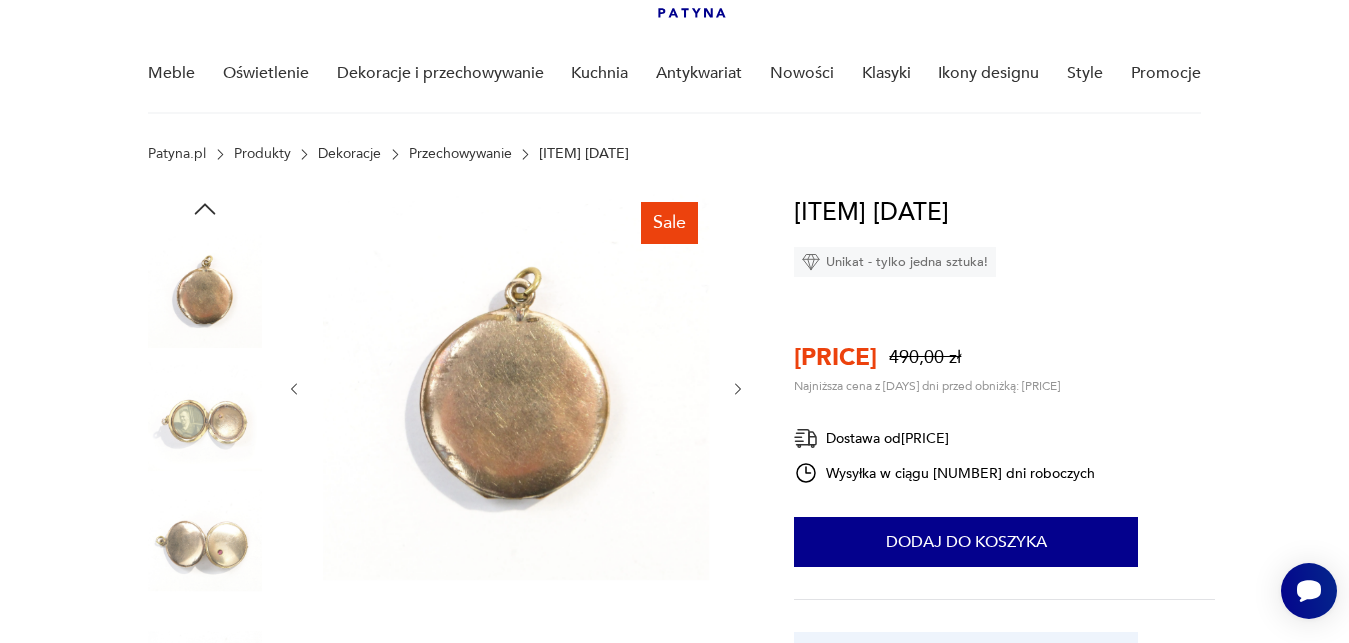 click at bounding box center (738, 389) 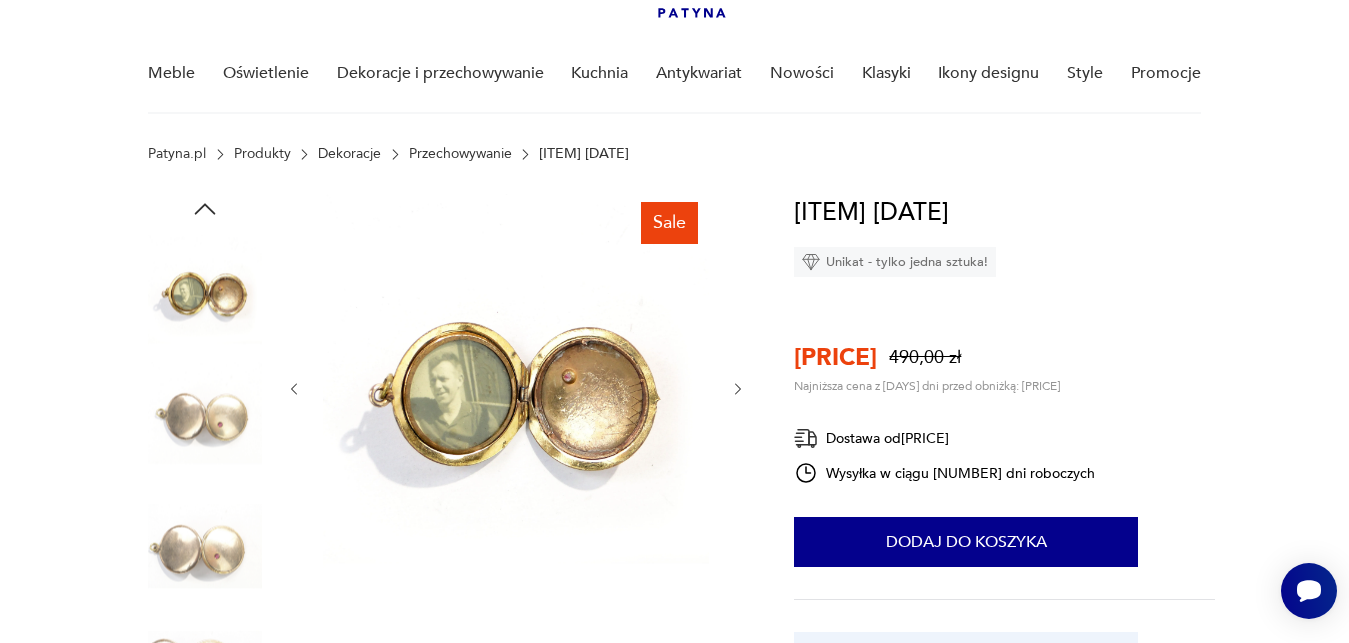 click at bounding box center (738, 389) 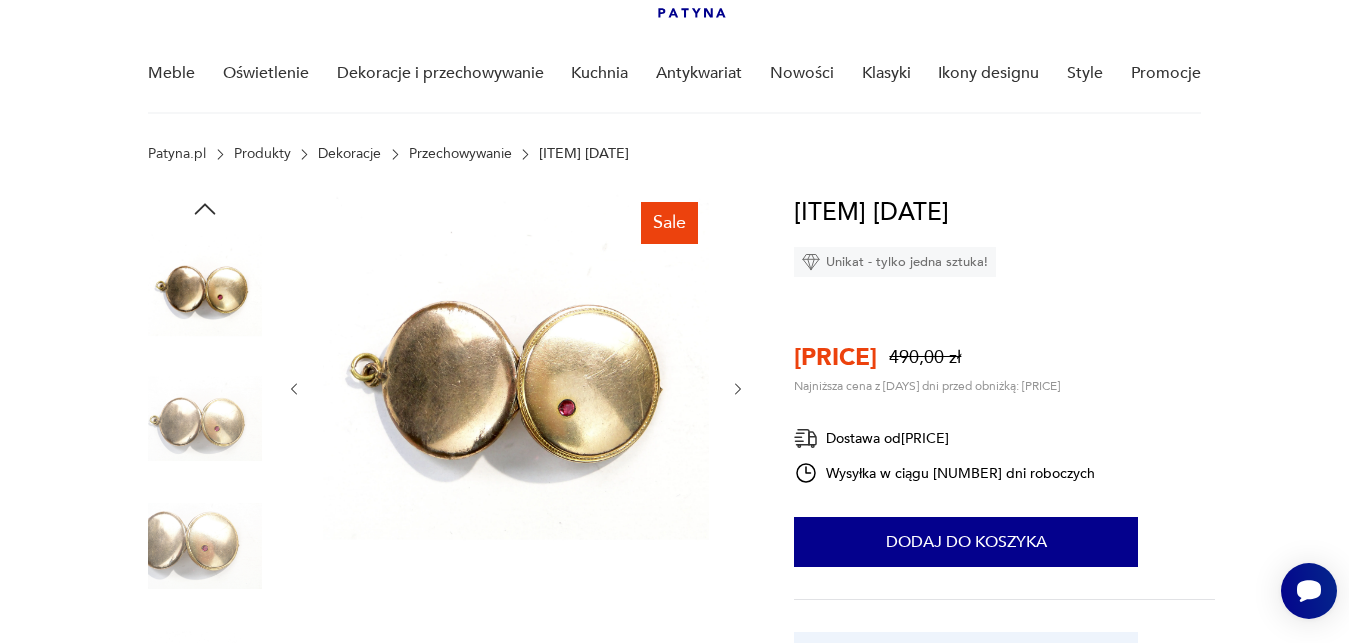 click at bounding box center (738, 389) 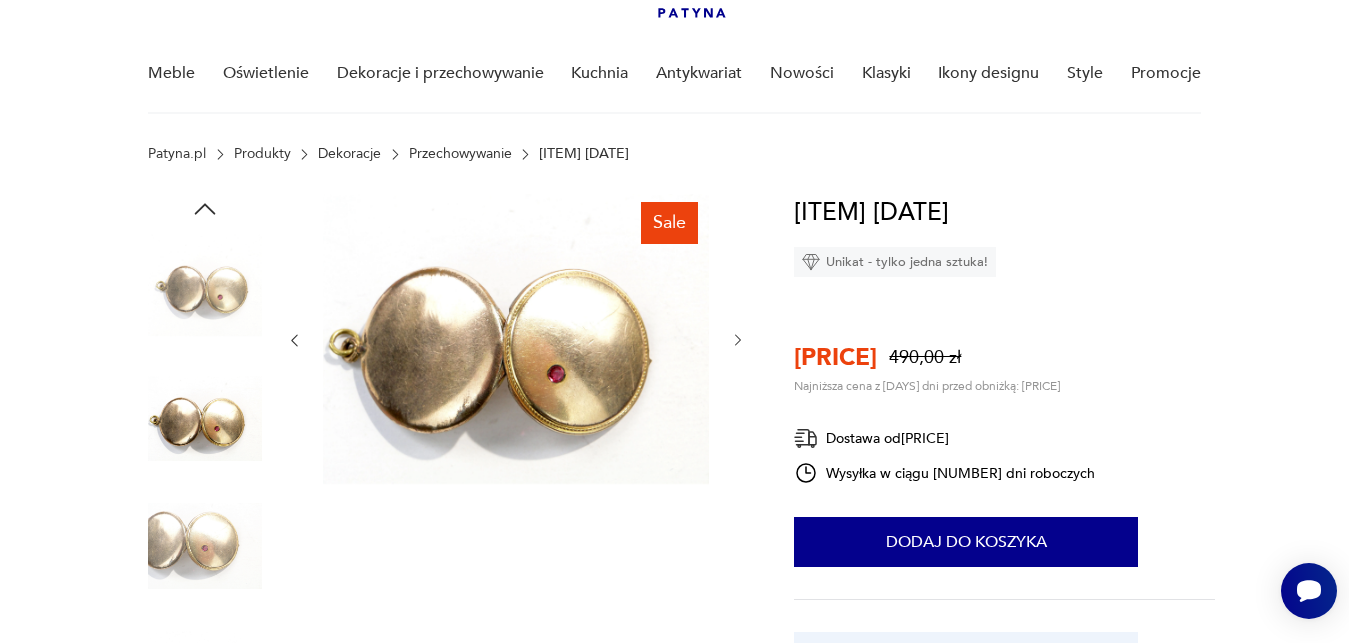 click at bounding box center (516, 340) 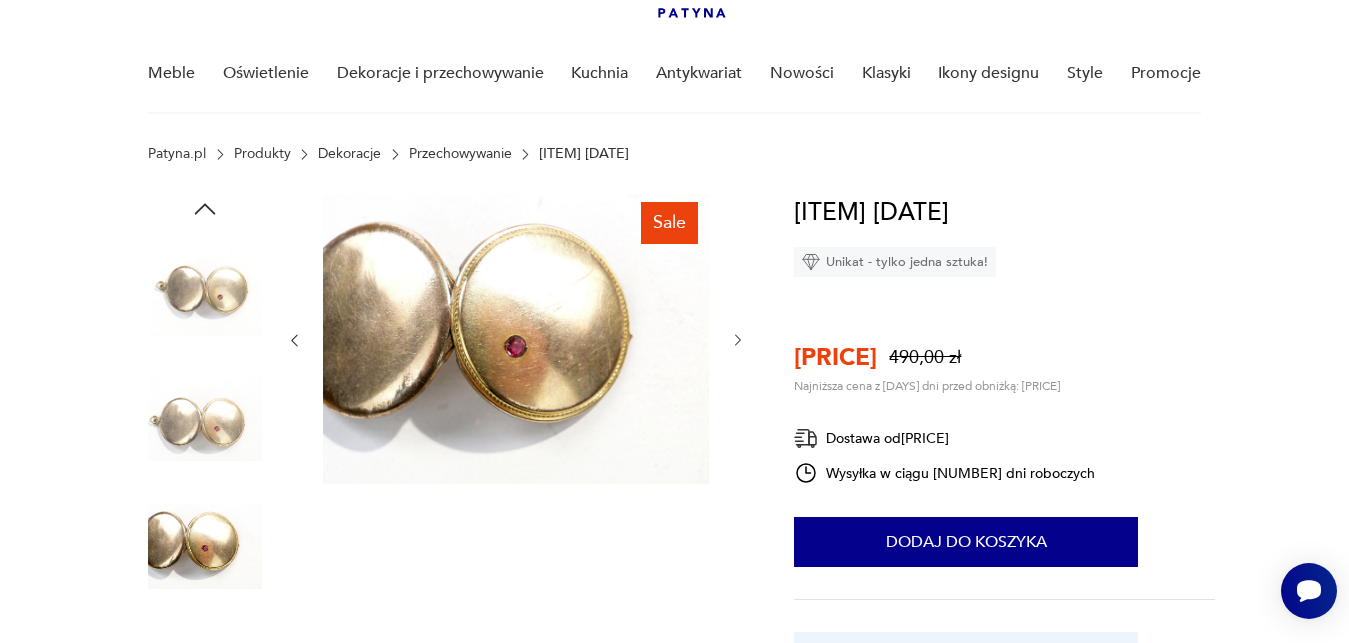 click at bounding box center [738, 340] 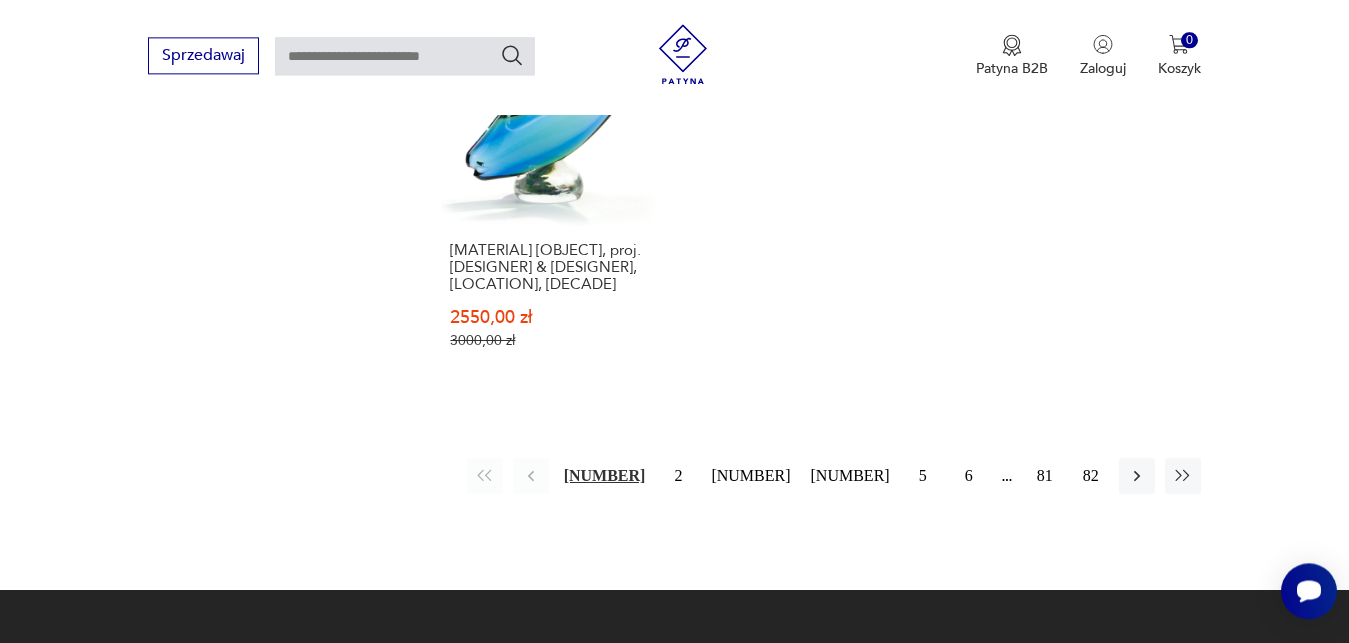 scroll, scrollTop: 2762, scrollLeft: 0, axis: vertical 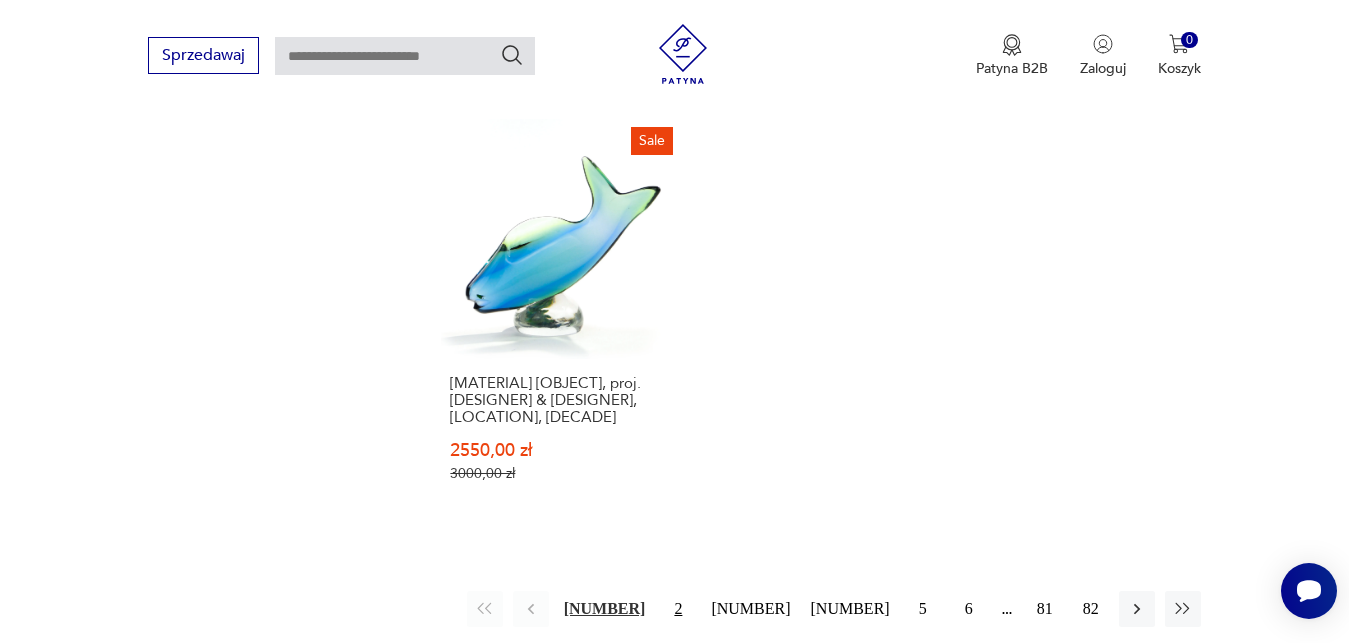 click on "2" at bounding box center [678, 609] 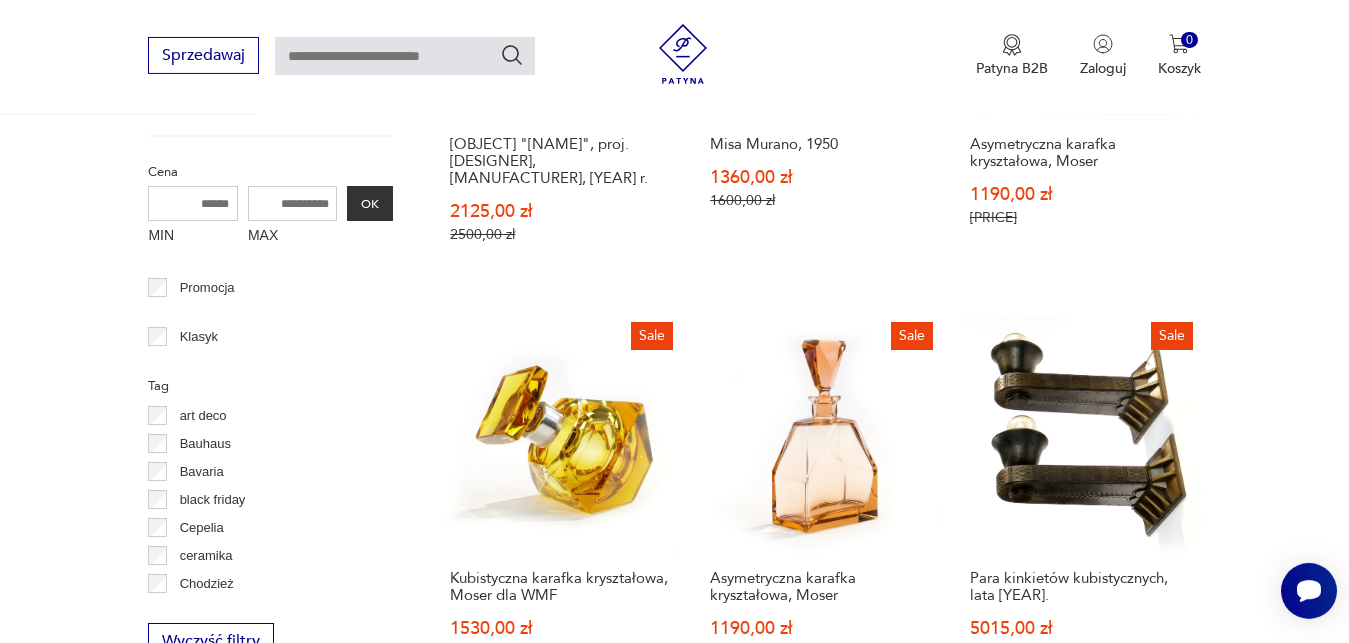 scroll, scrollTop: 972, scrollLeft: 0, axis: vertical 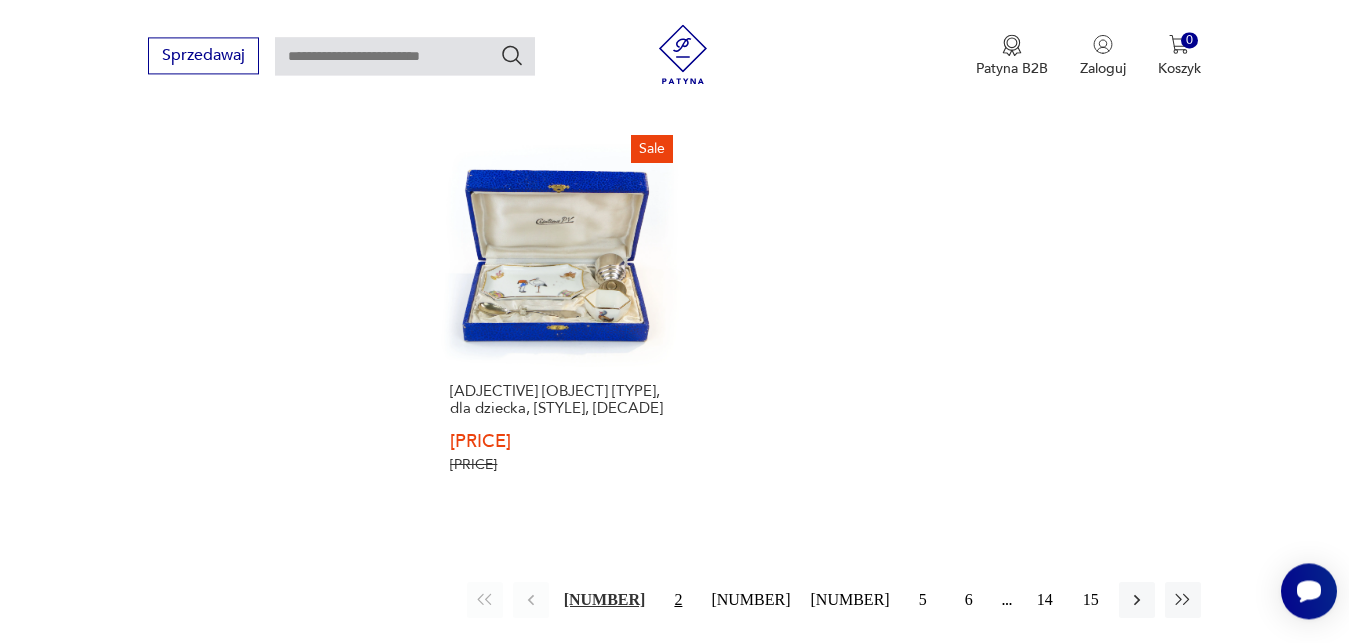 click on "2" at bounding box center (678, 600) 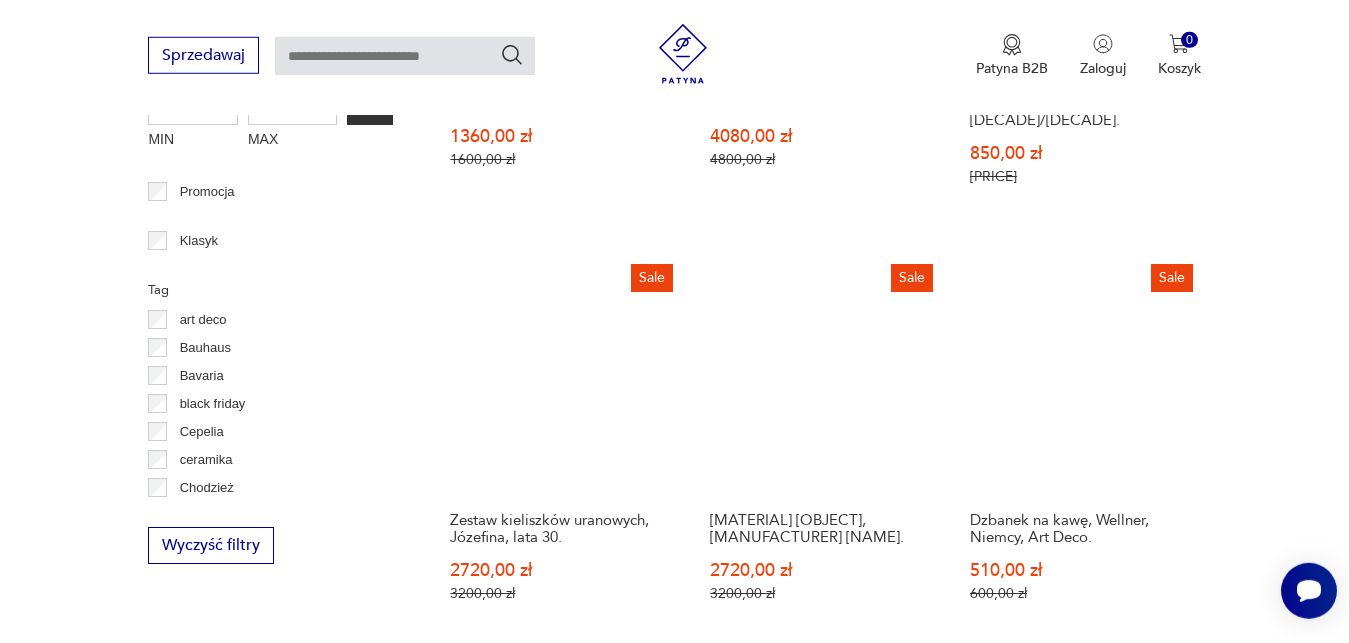 scroll, scrollTop: 975, scrollLeft: 0, axis: vertical 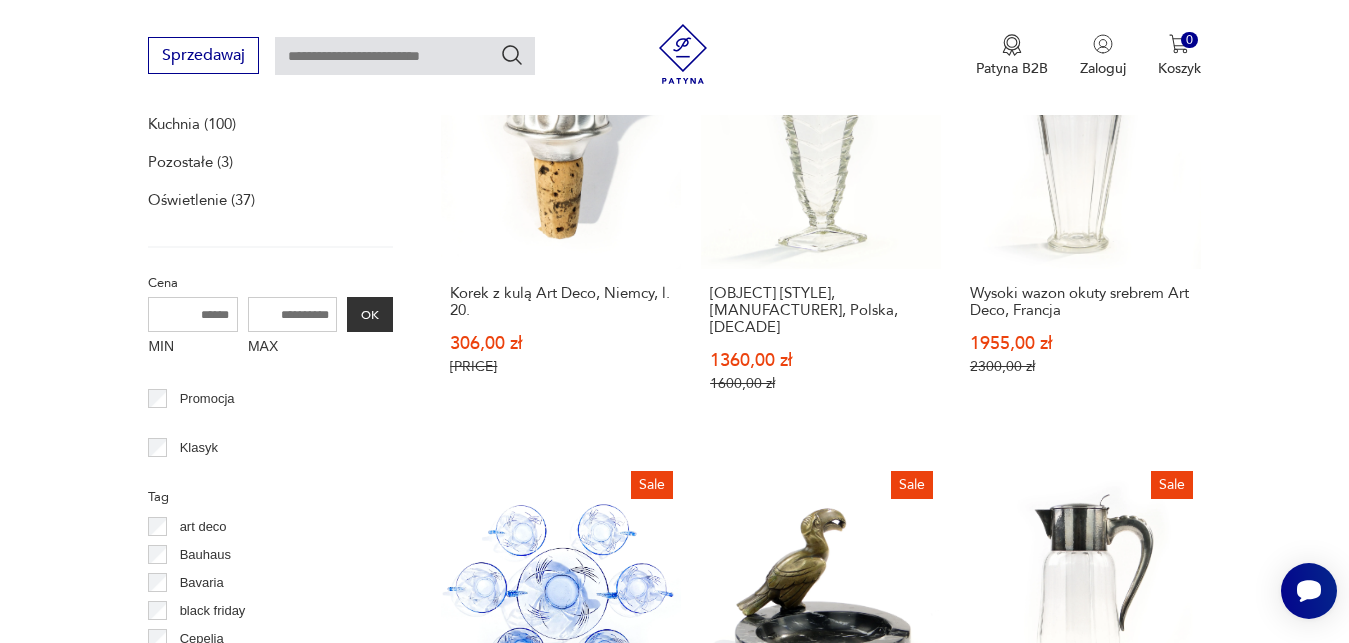 click on "Zestaw [NUMBER] salaterek, [MANUFACTURER], Polska, [YEAR] [PRICE] [PRICE]" at bounding box center (561, 664) 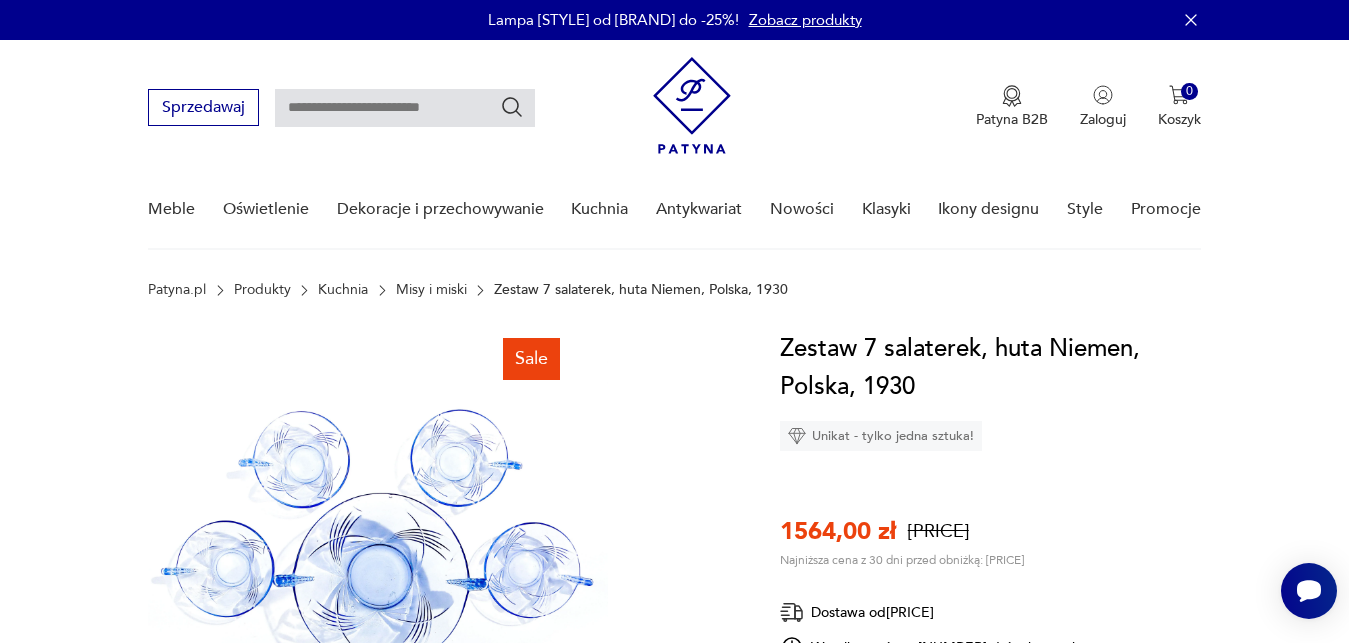 scroll, scrollTop: 374, scrollLeft: 0, axis: vertical 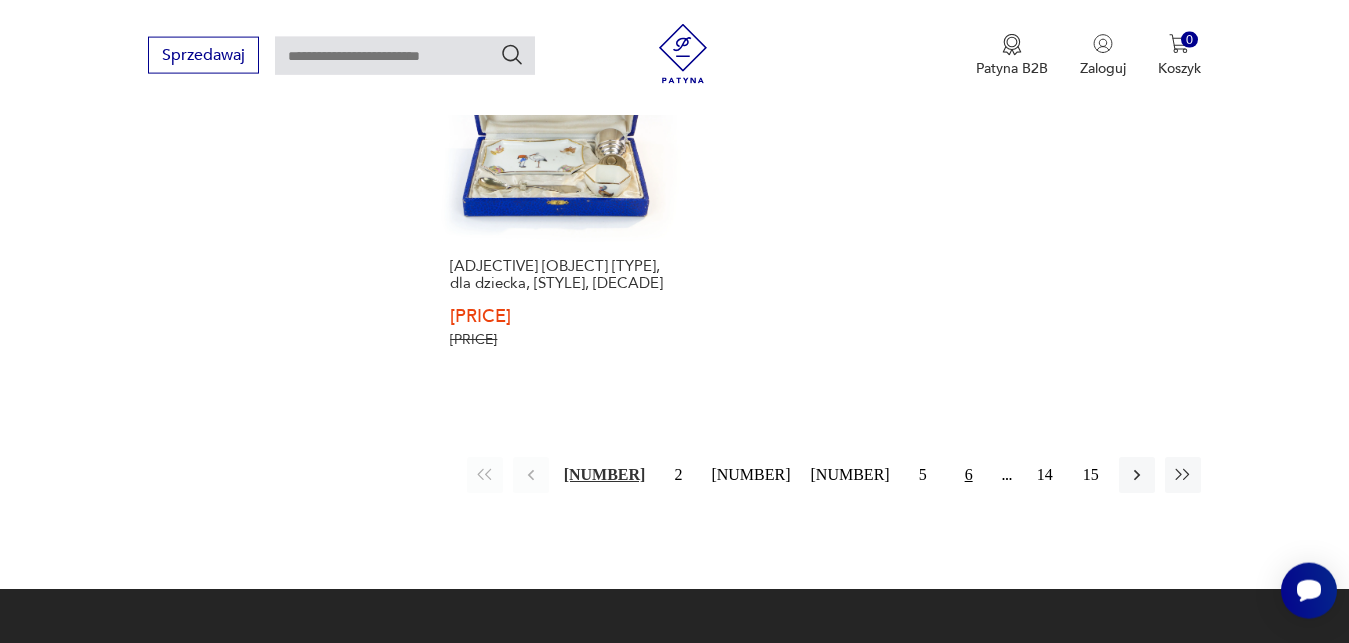 click on "6" at bounding box center (969, 475) 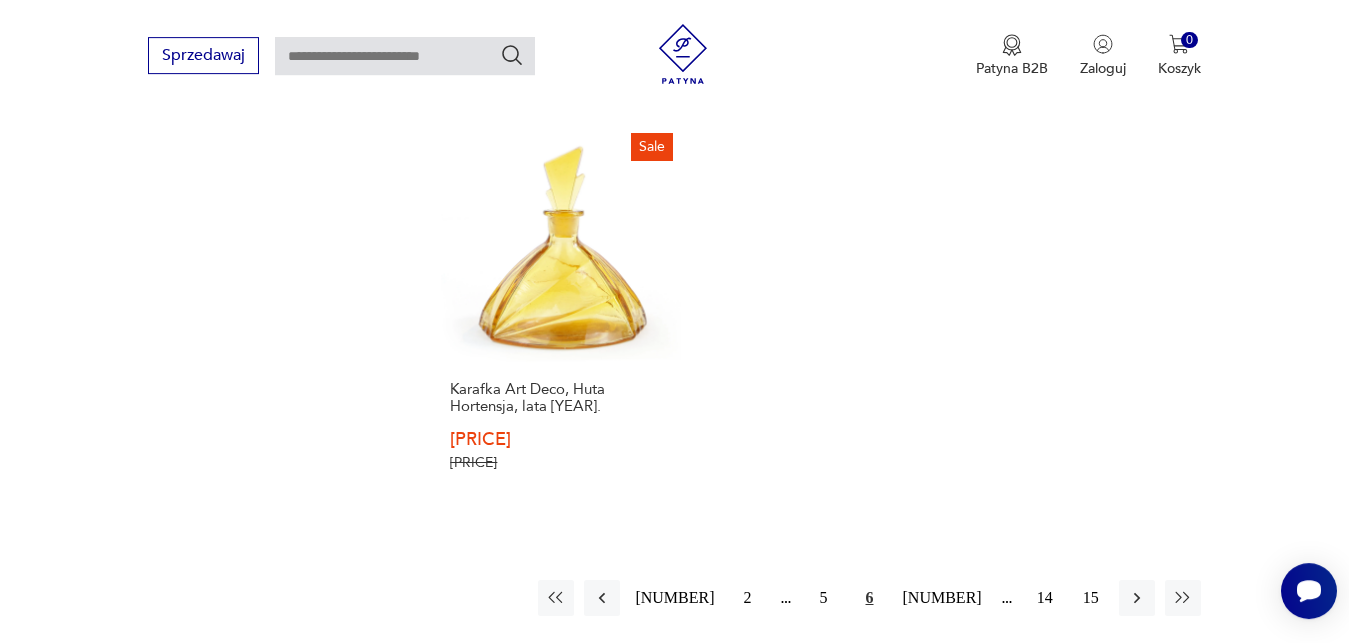 scroll, scrollTop: 2831, scrollLeft: 0, axis: vertical 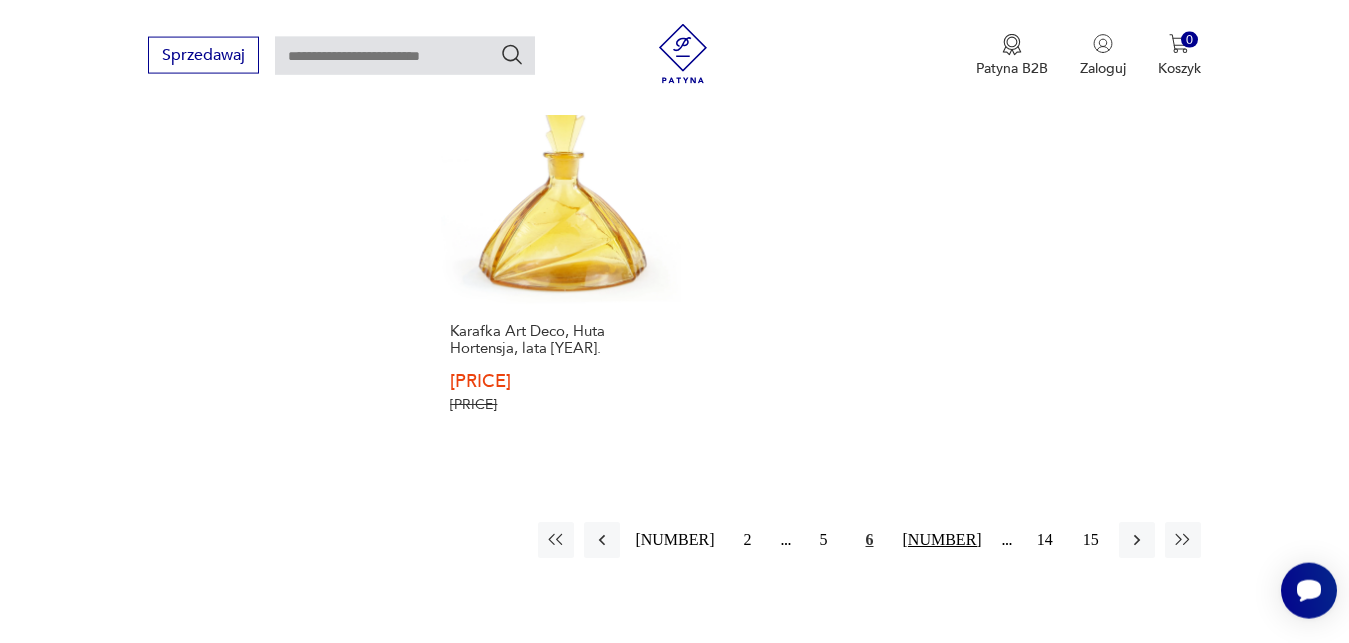 click on "[NUMBER]" at bounding box center (942, 540) 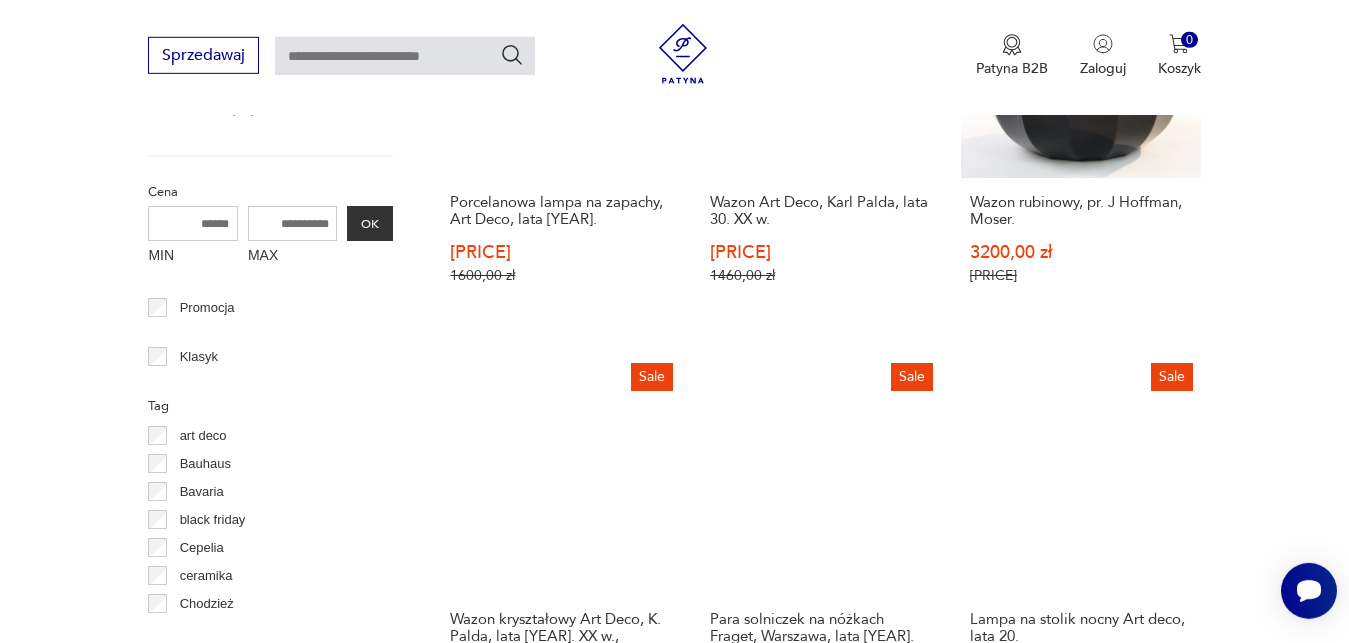 scroll, scrollTop: 938, scrollLeft: 0, axis: vertical 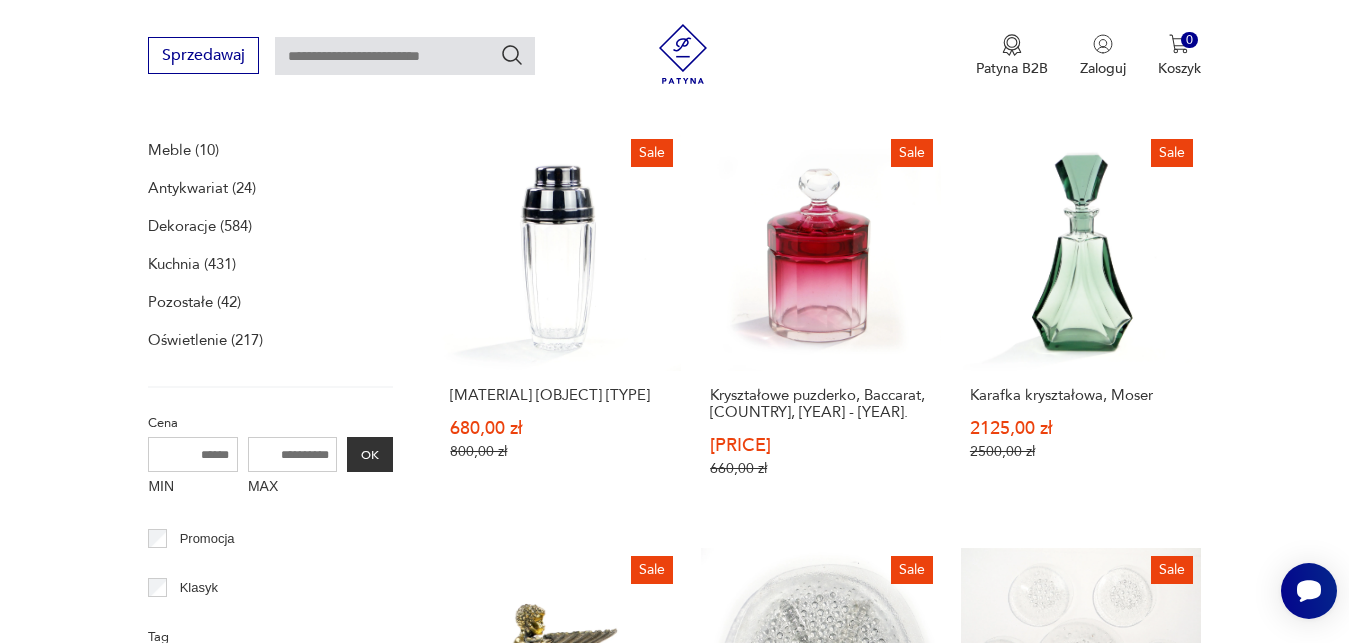 click on "Antykwariat (24)" at bounding box center (202, 188) 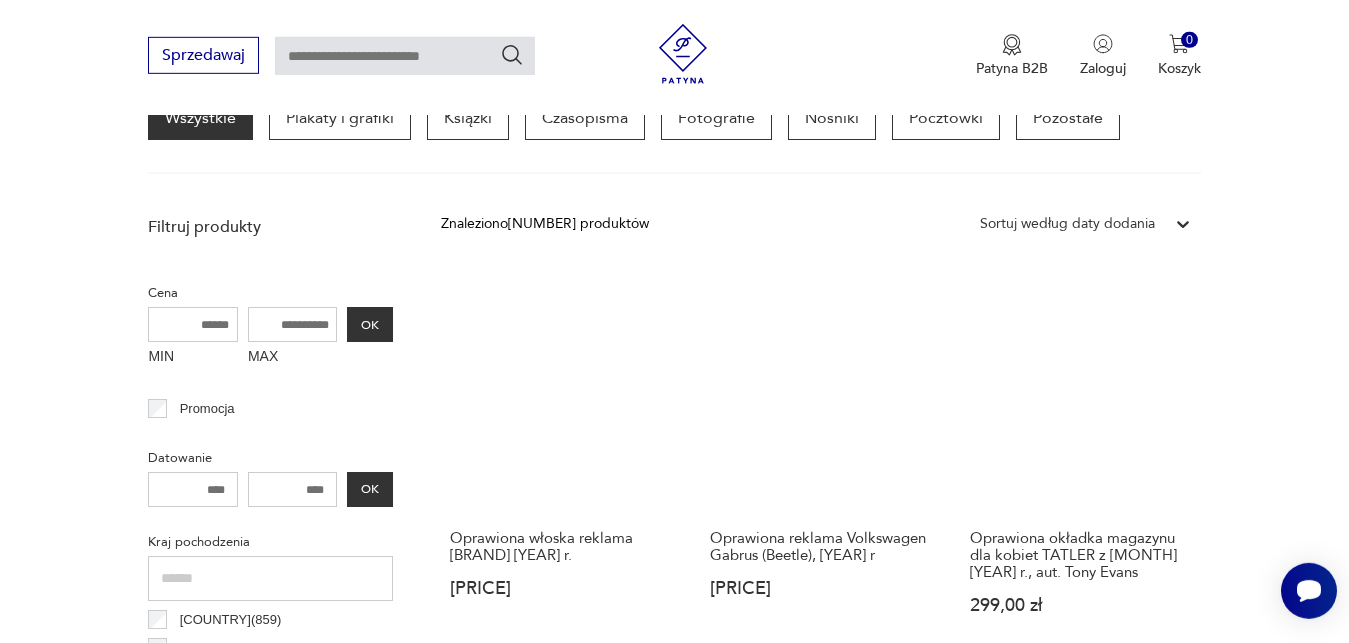 scroll, scrollTop: 0, scrollLeft: 0, axis: both 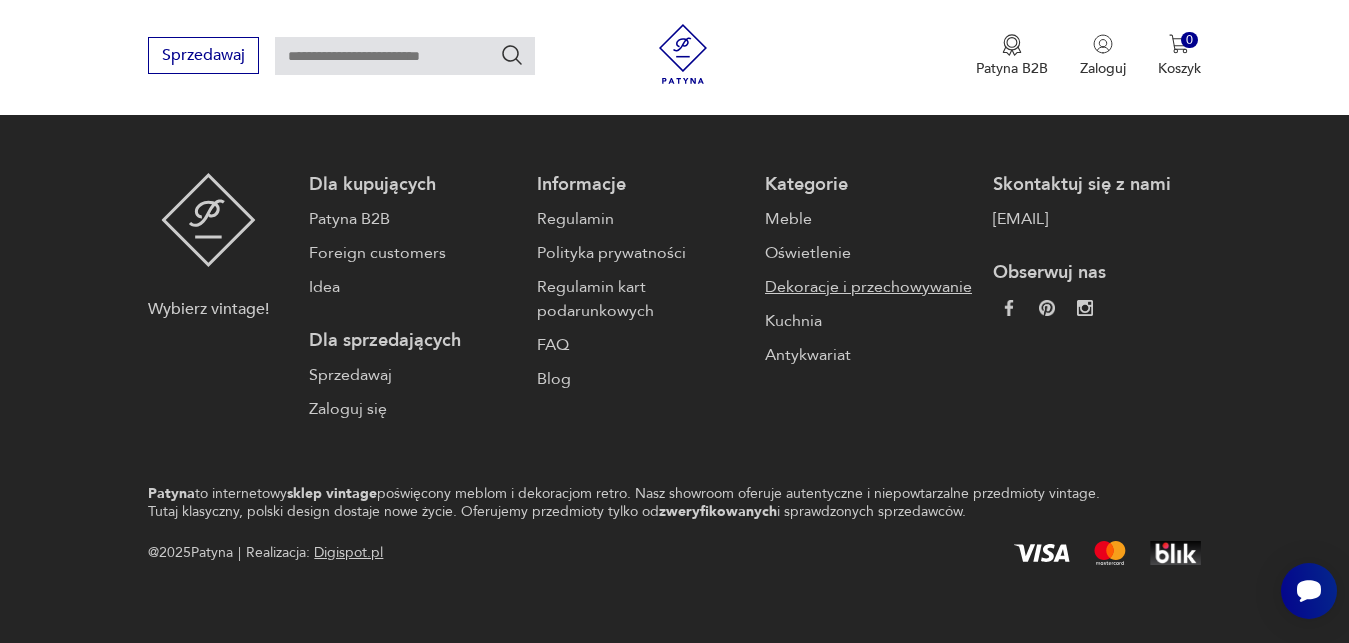 click on "Dekoracje i przechowywanie" at bounding box center [869, 287] 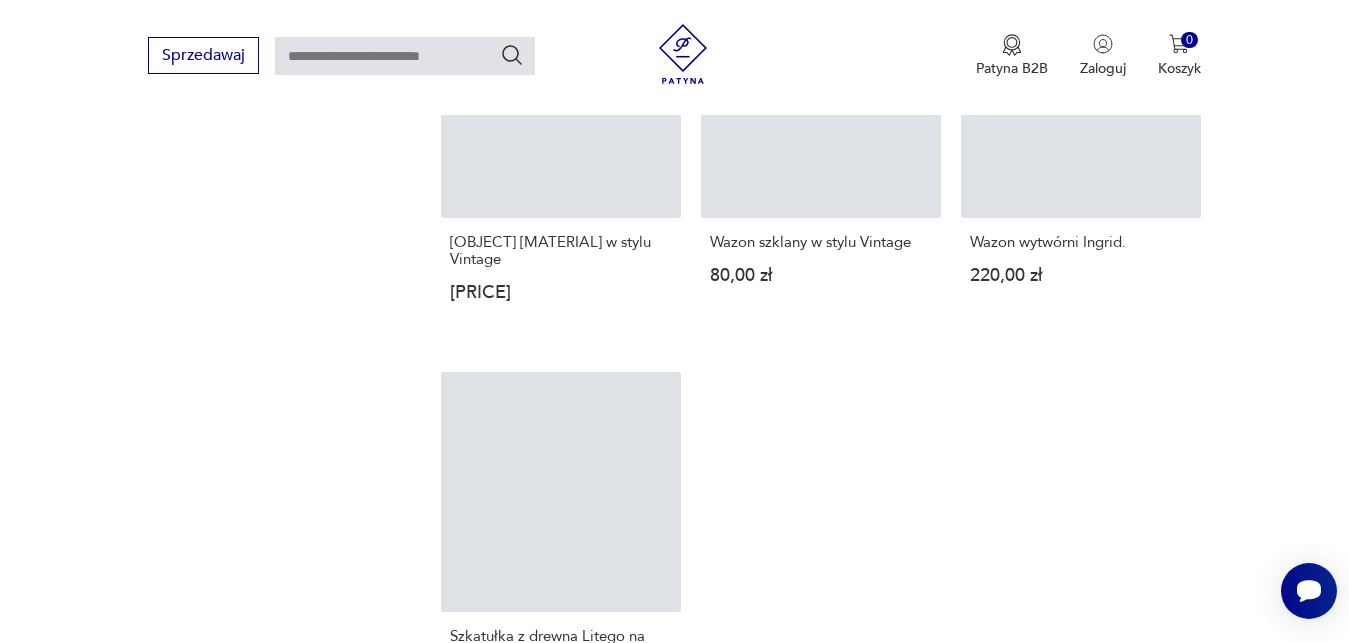 scroll, scrollTop: 3978, scrollLeft: 0, axis: vertical 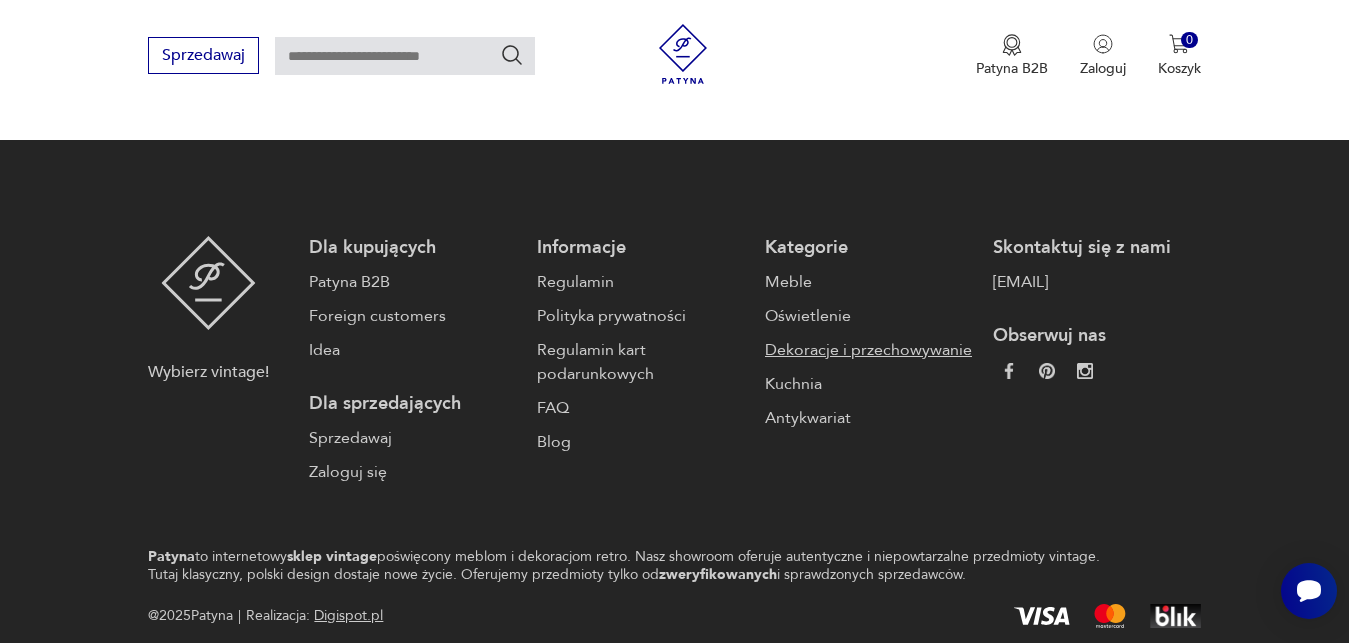 click on "Dekoracje i przechowywanie" at bounding box center [869, 350] 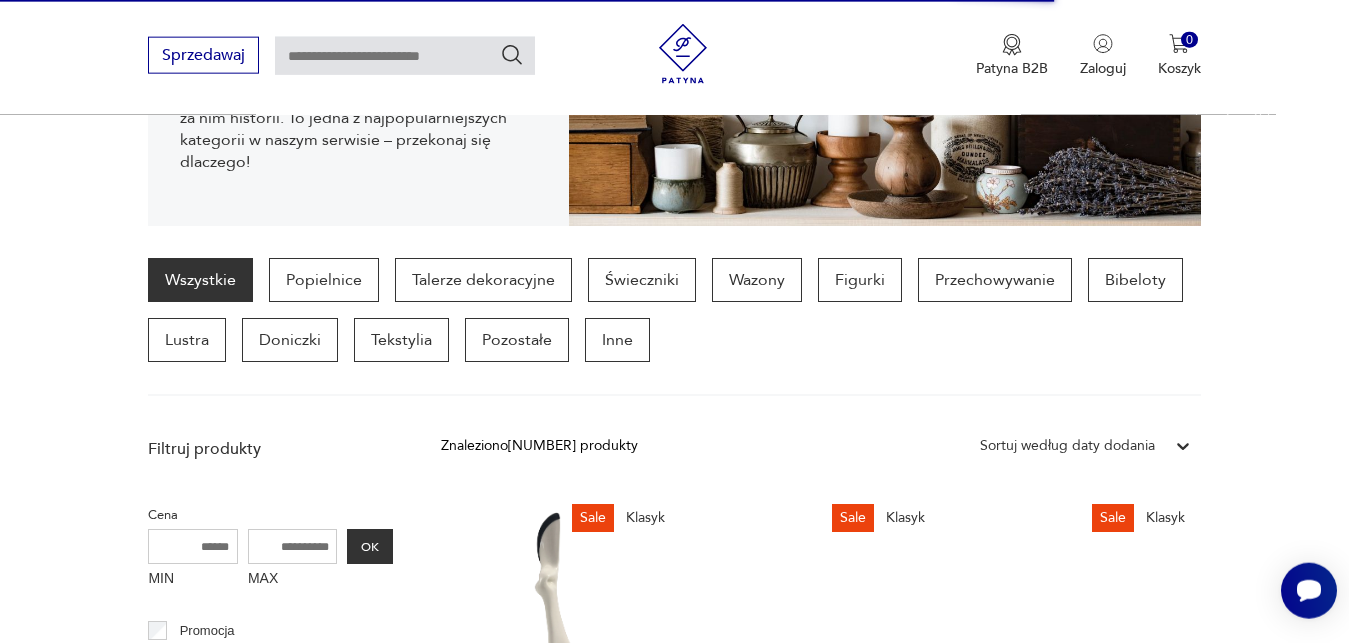 scroll, scrollTop: 0, scrollLeft: 0, axis: both 